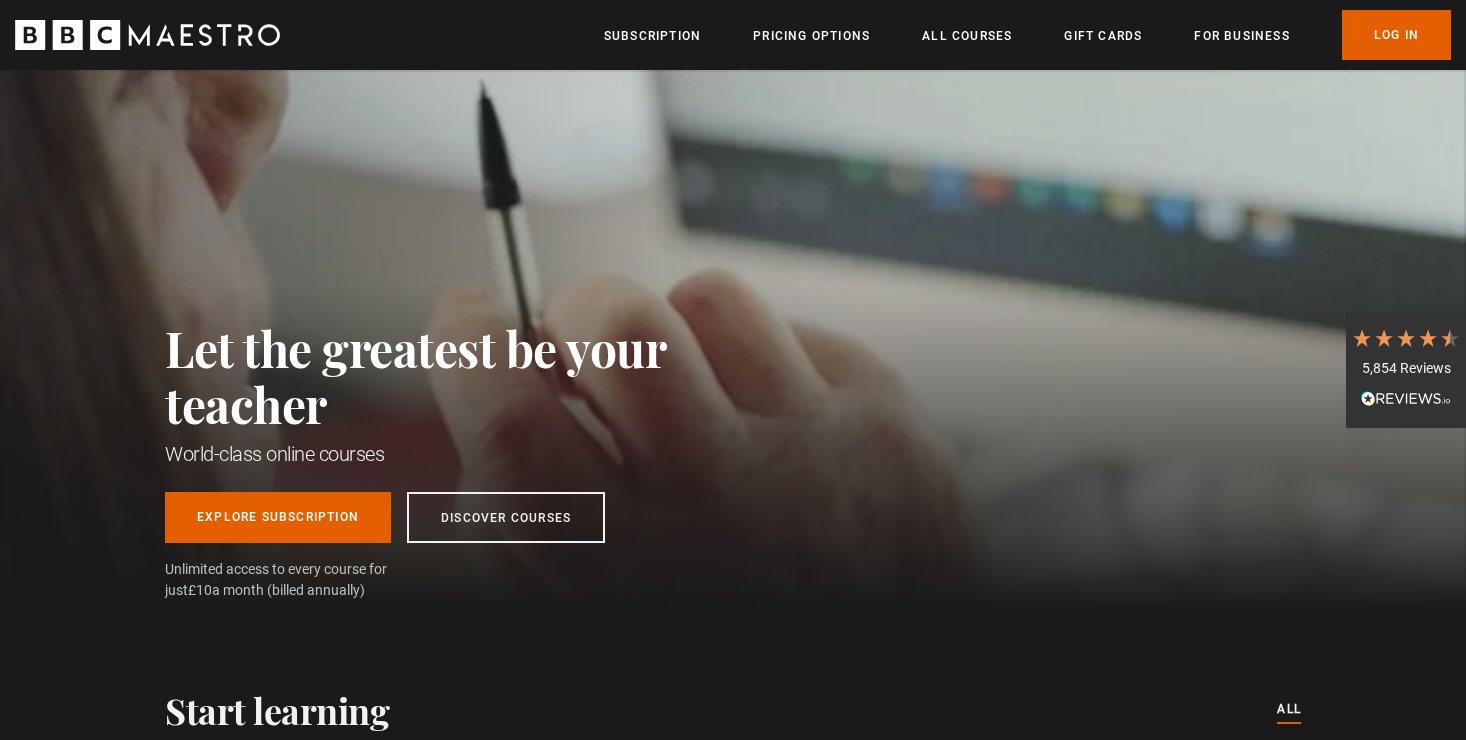 click on "Explore Subscription" at bounding box center [278, 517] 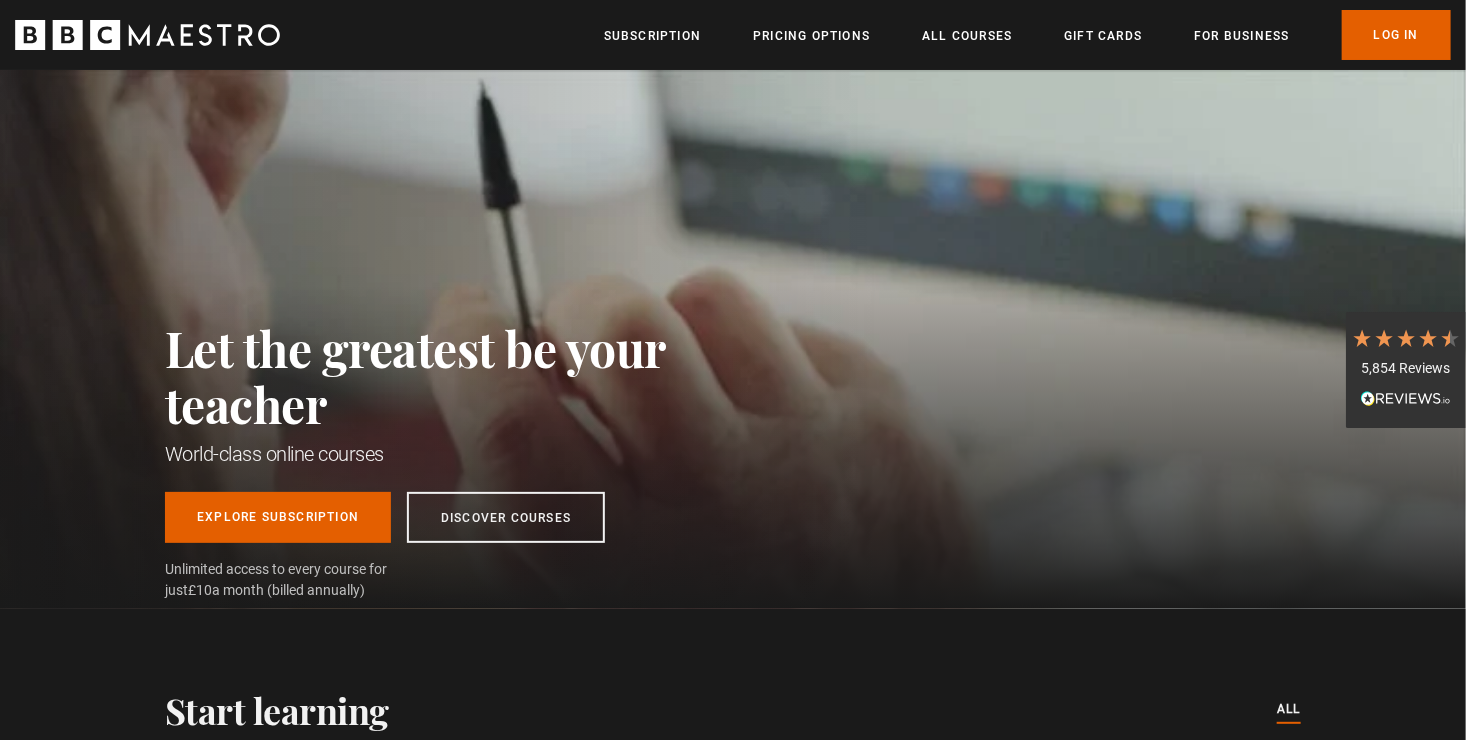 scroll, scrollTop: 0, scrollLeft: 0, axis: both 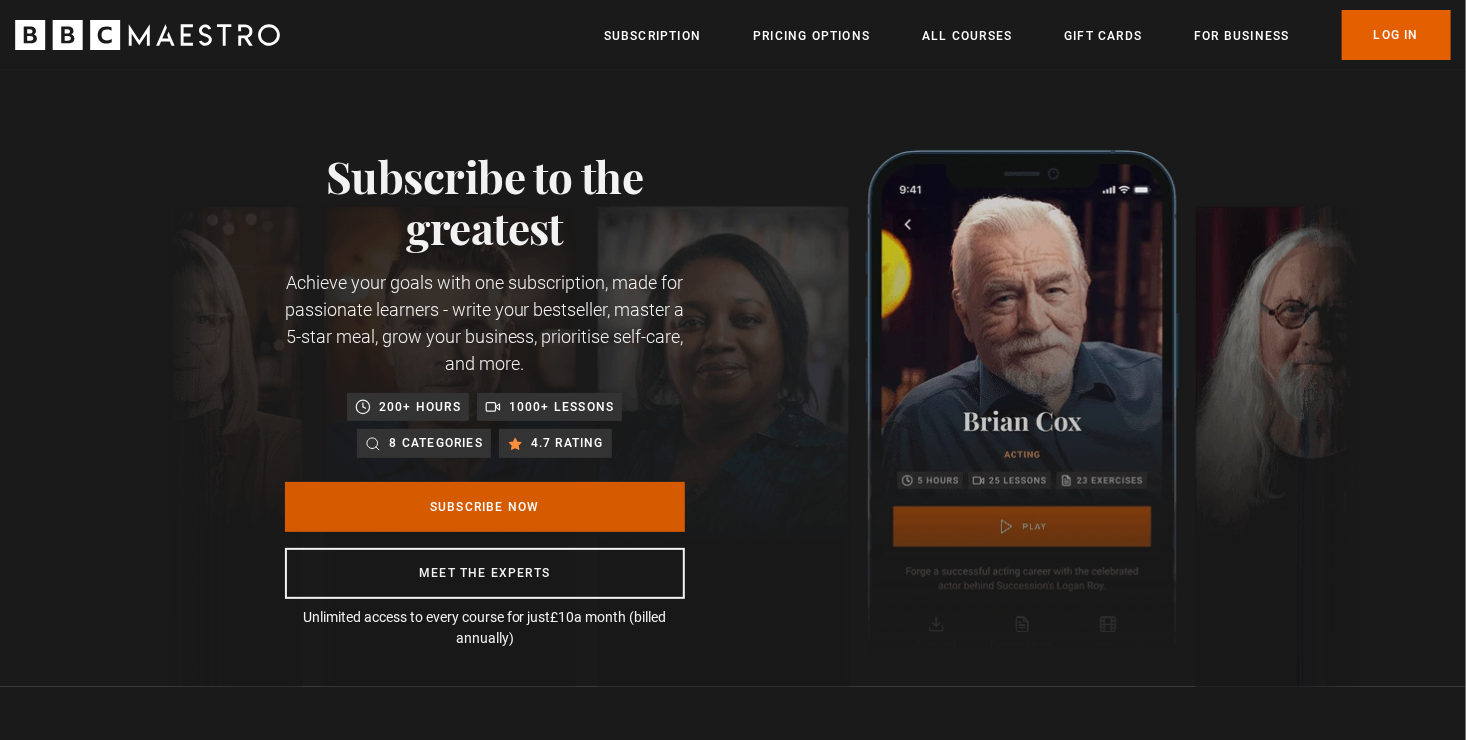 click on "Subscribe Now" at bounding box center (485, 507) 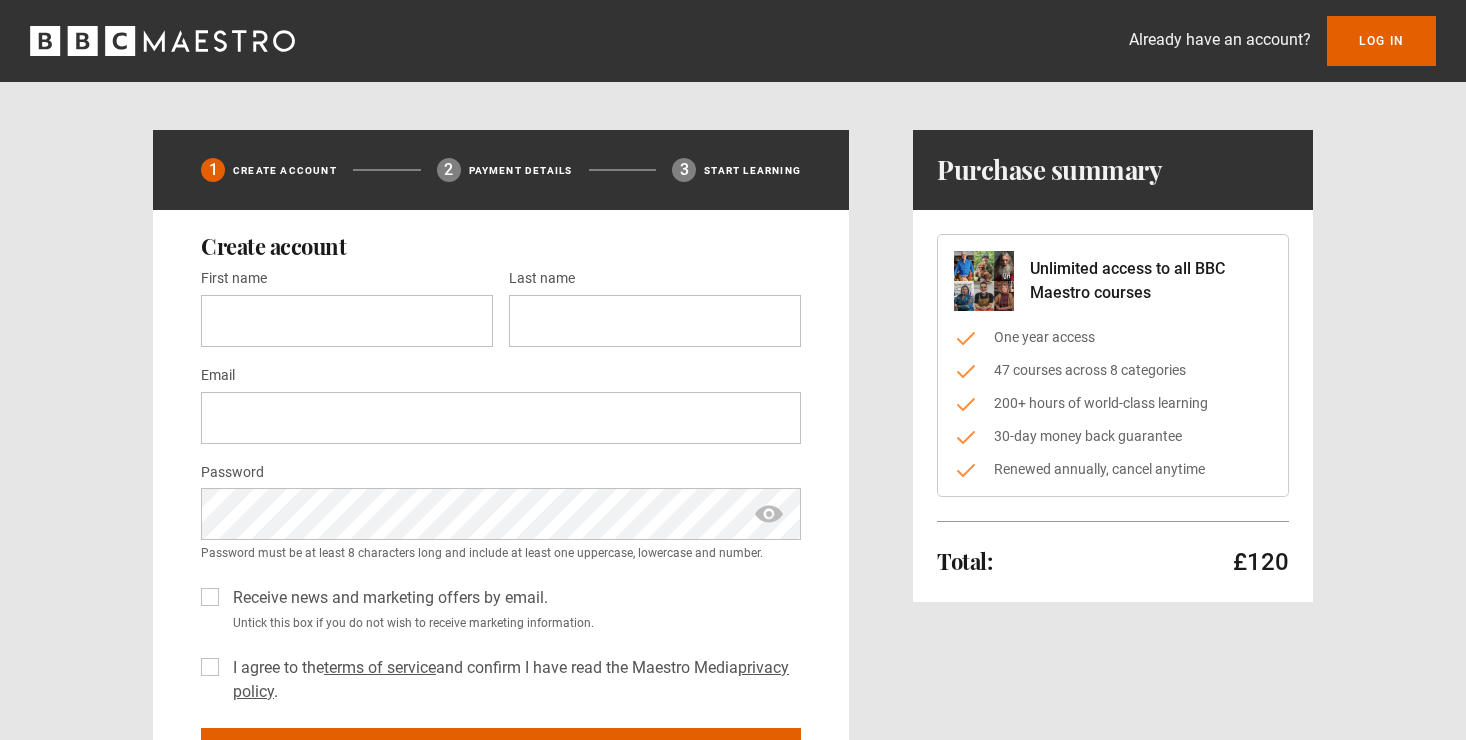scroll, scrollTop: 0, scrollLeft: 0, axis: both 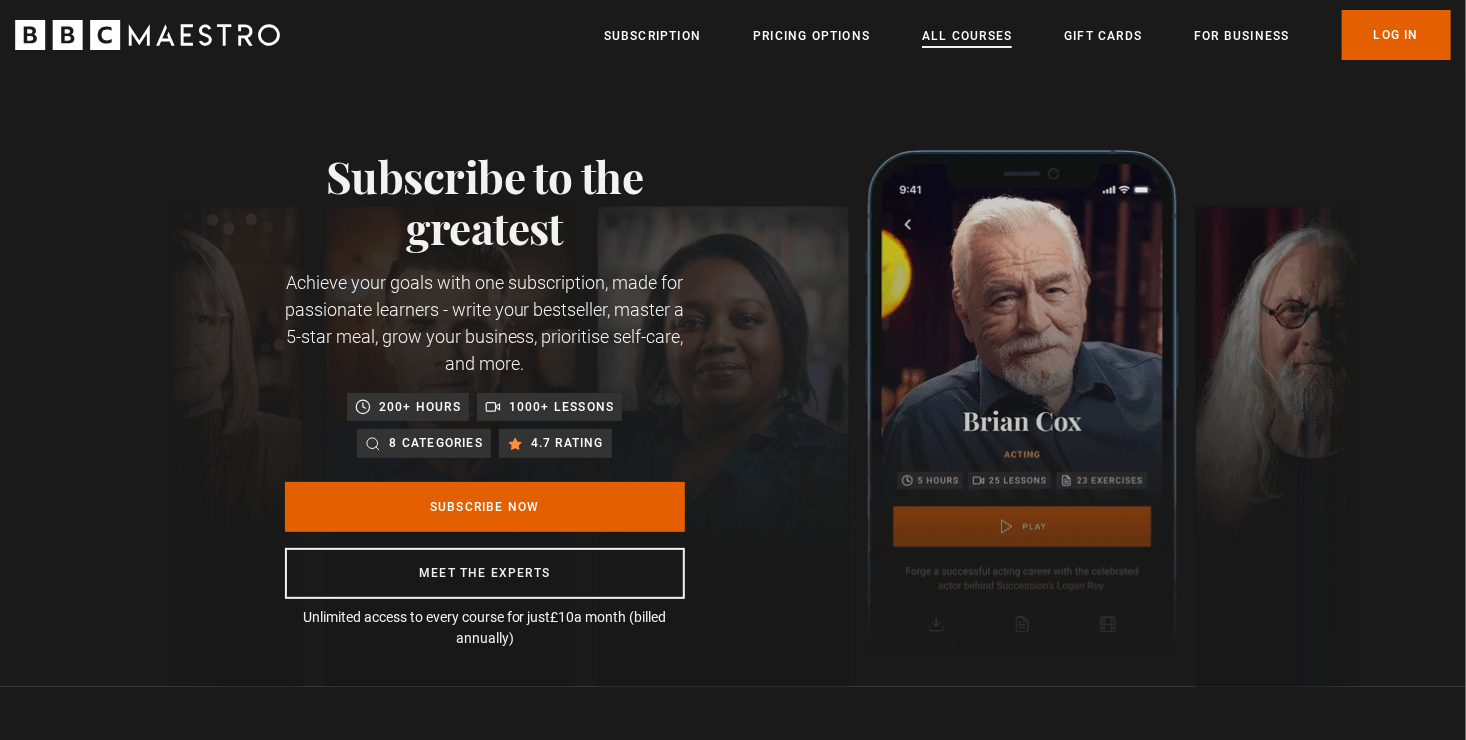 click on "All Courses" at bounding box center (967, 36) 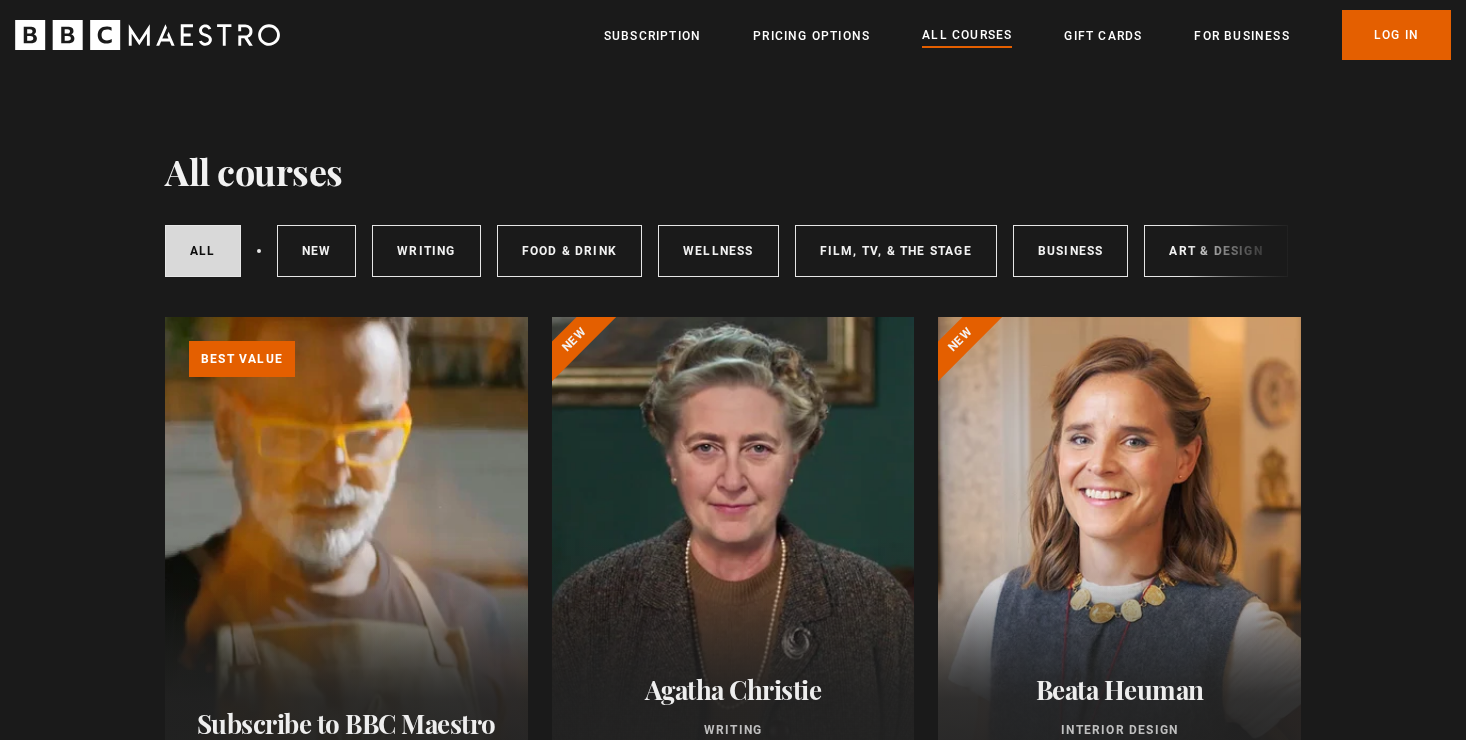 scroll, scrollTop: 0, scrollLeft: 0, axis: both 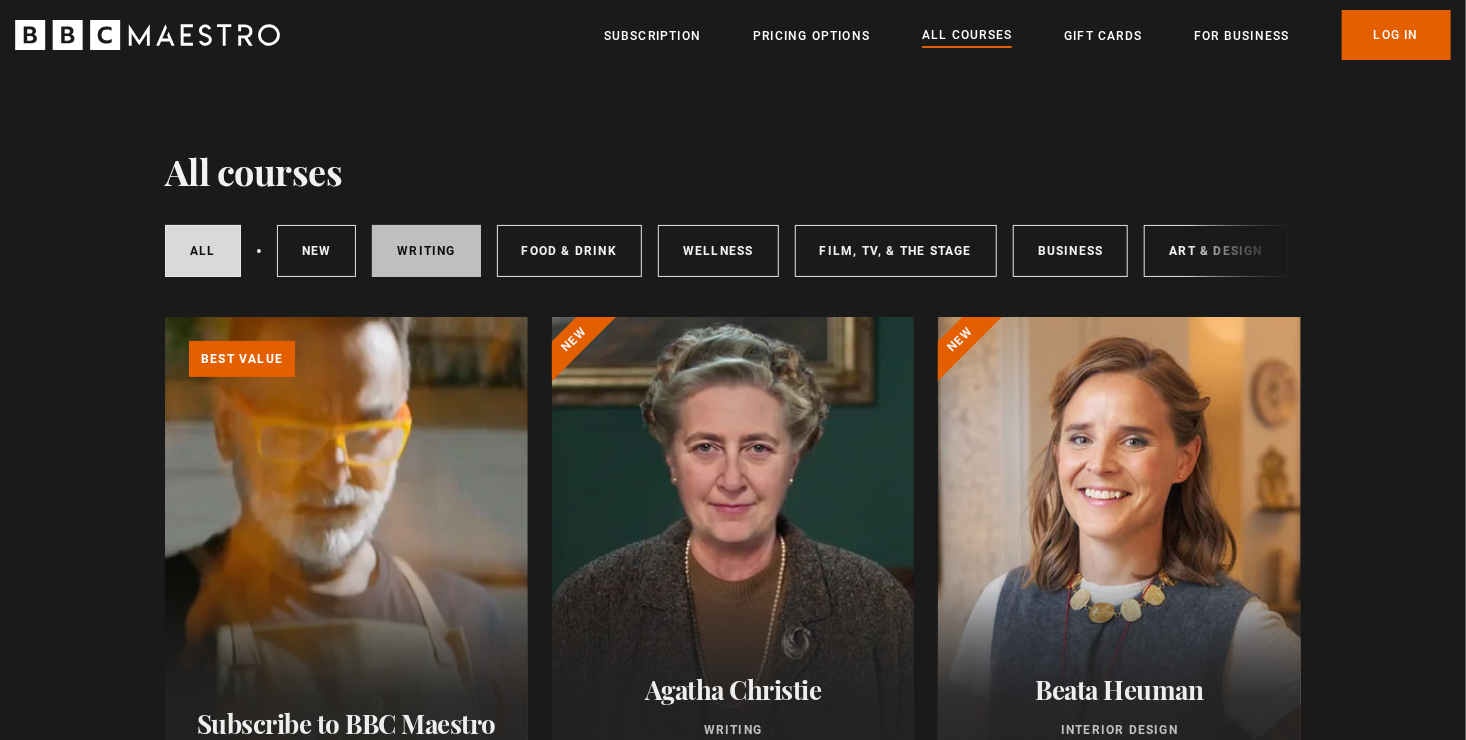 click on "Writing" at bounding box center [426, 251] 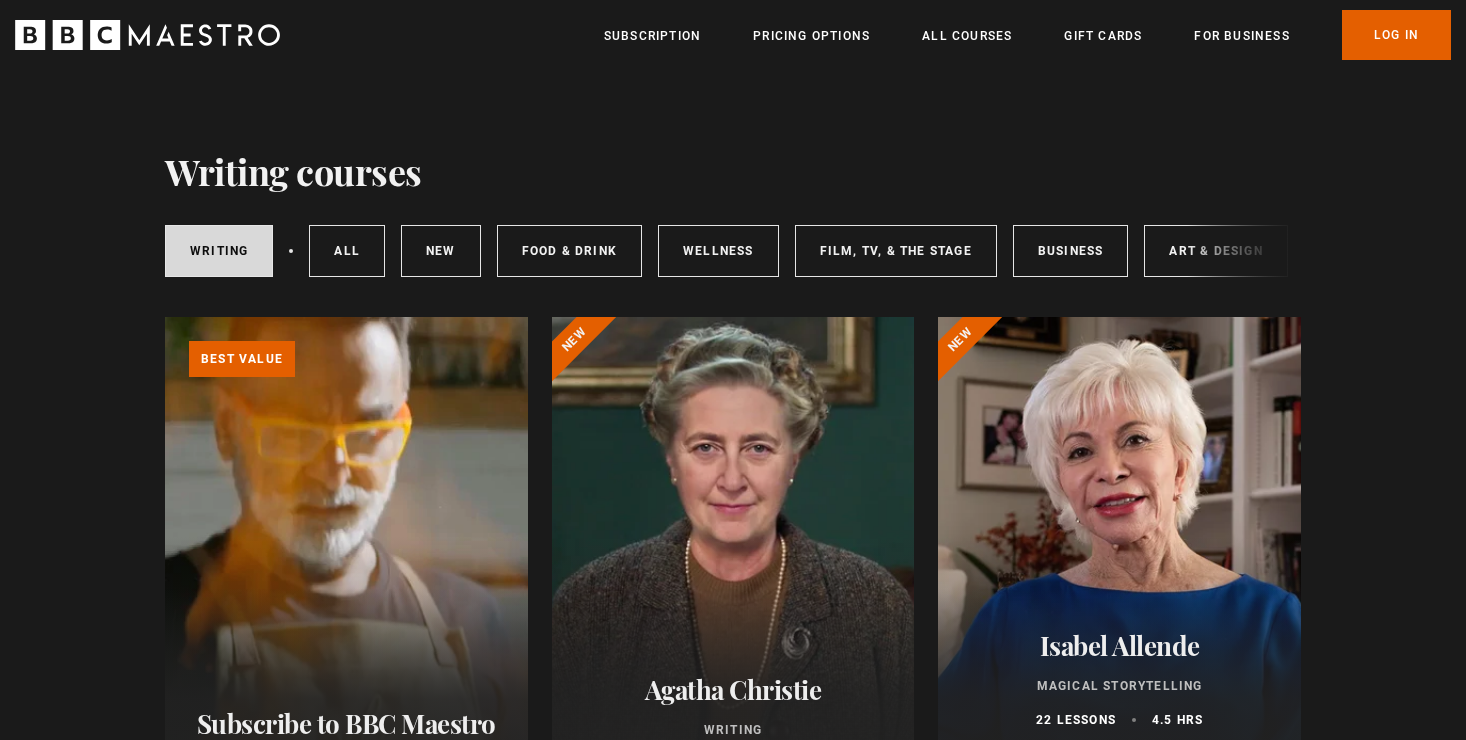 scroll, scrollTop: 0, scrollLeft: 0, axis: both 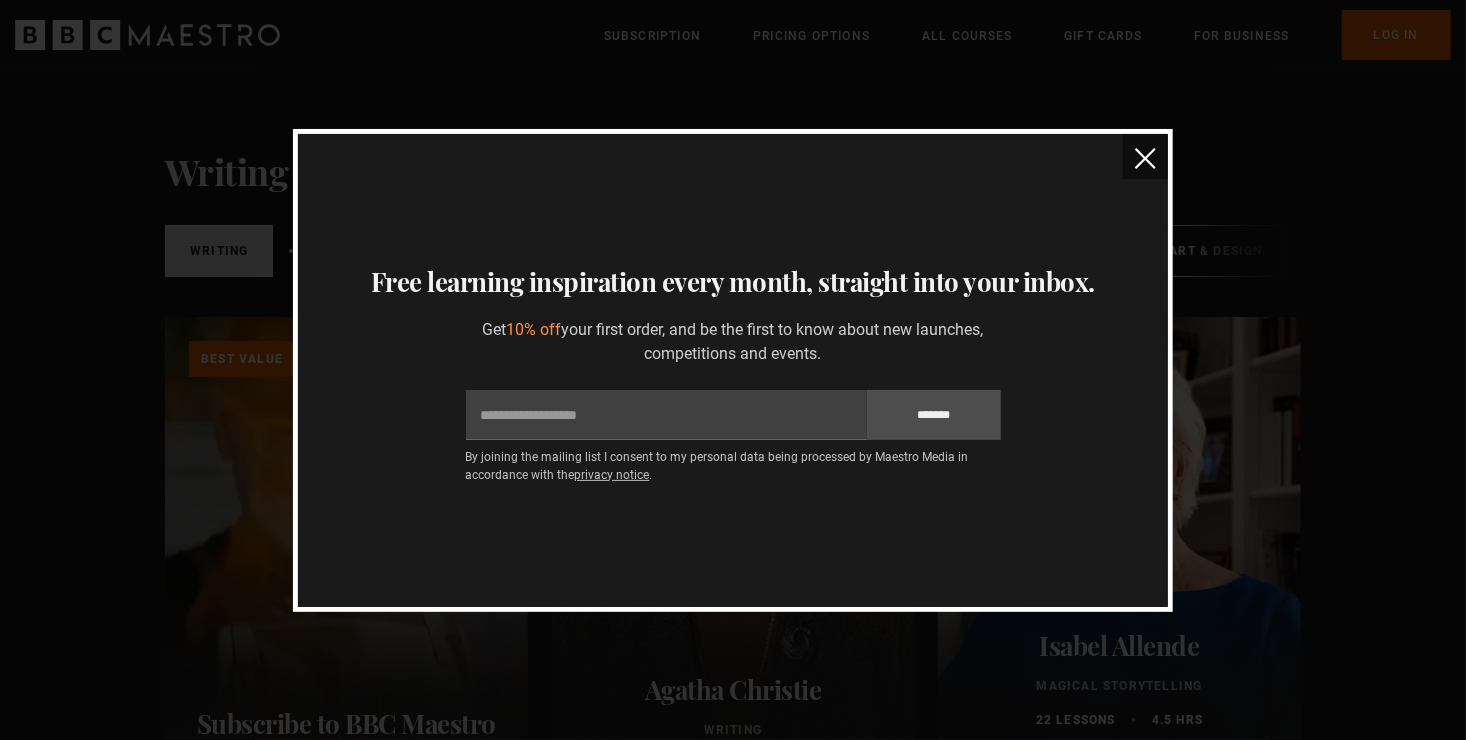 drag, startPoint x: 1470, startPoint y: 311, endPoint x: 771, endPoint y: 93, distance: 732.20557 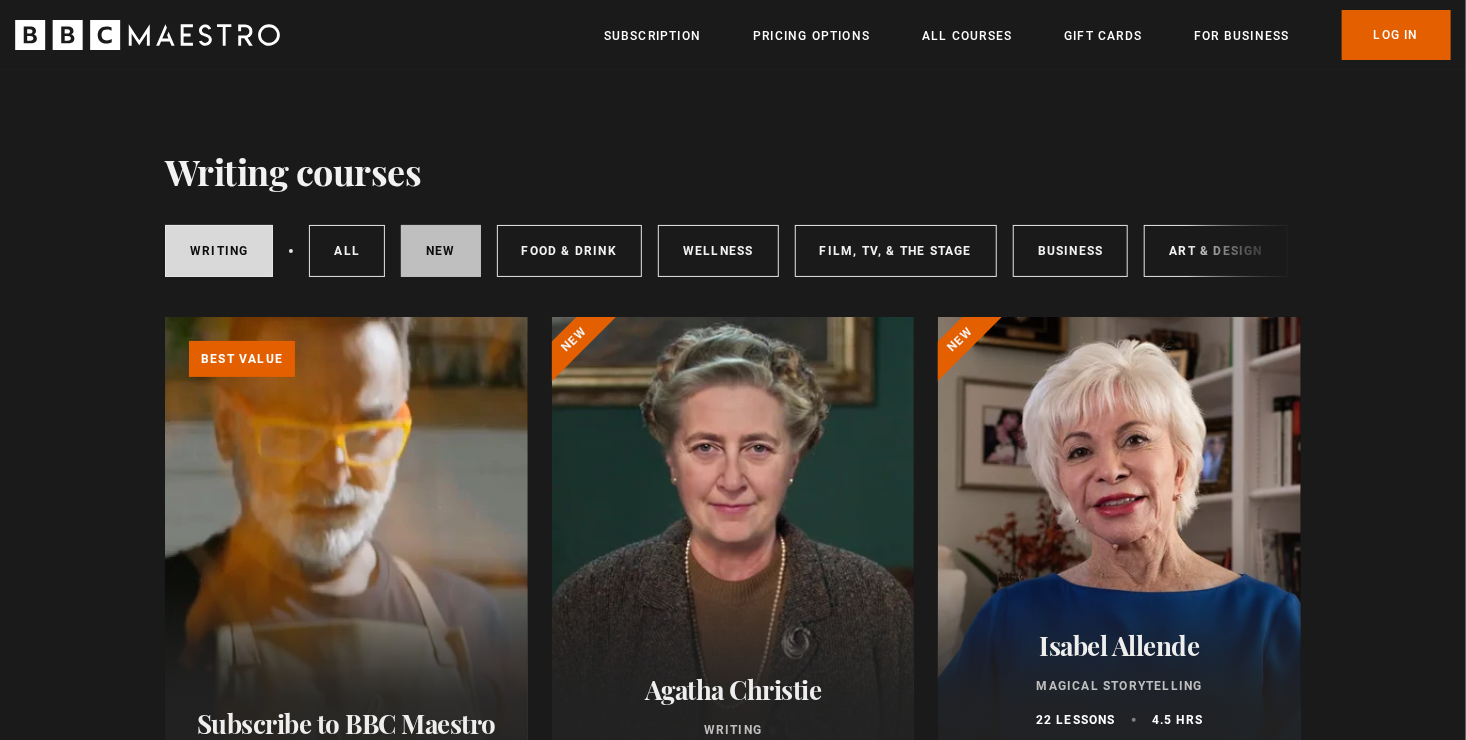click on "New courses" at bounding box center (441, 251) 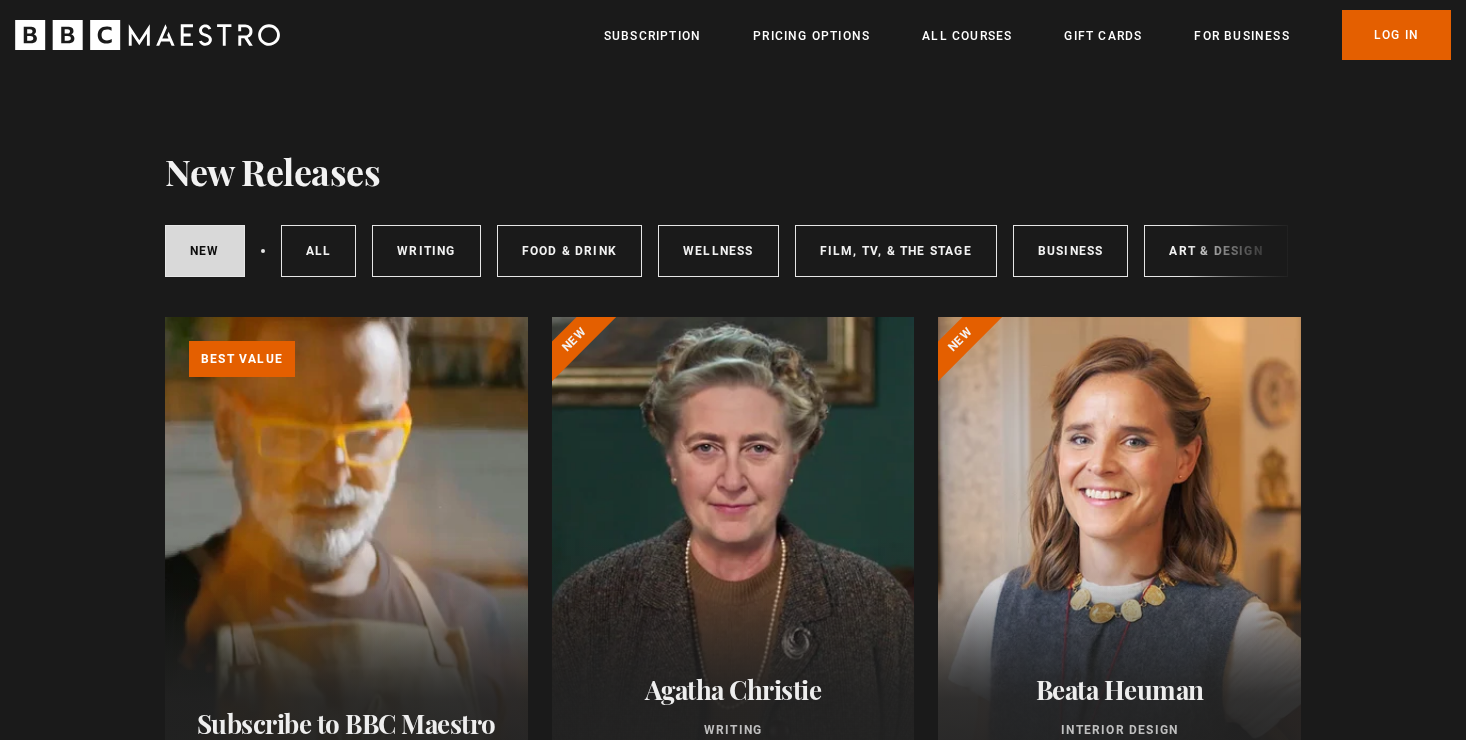 scroll, scrollTop: 0, scrollLeft: 0, axis: both 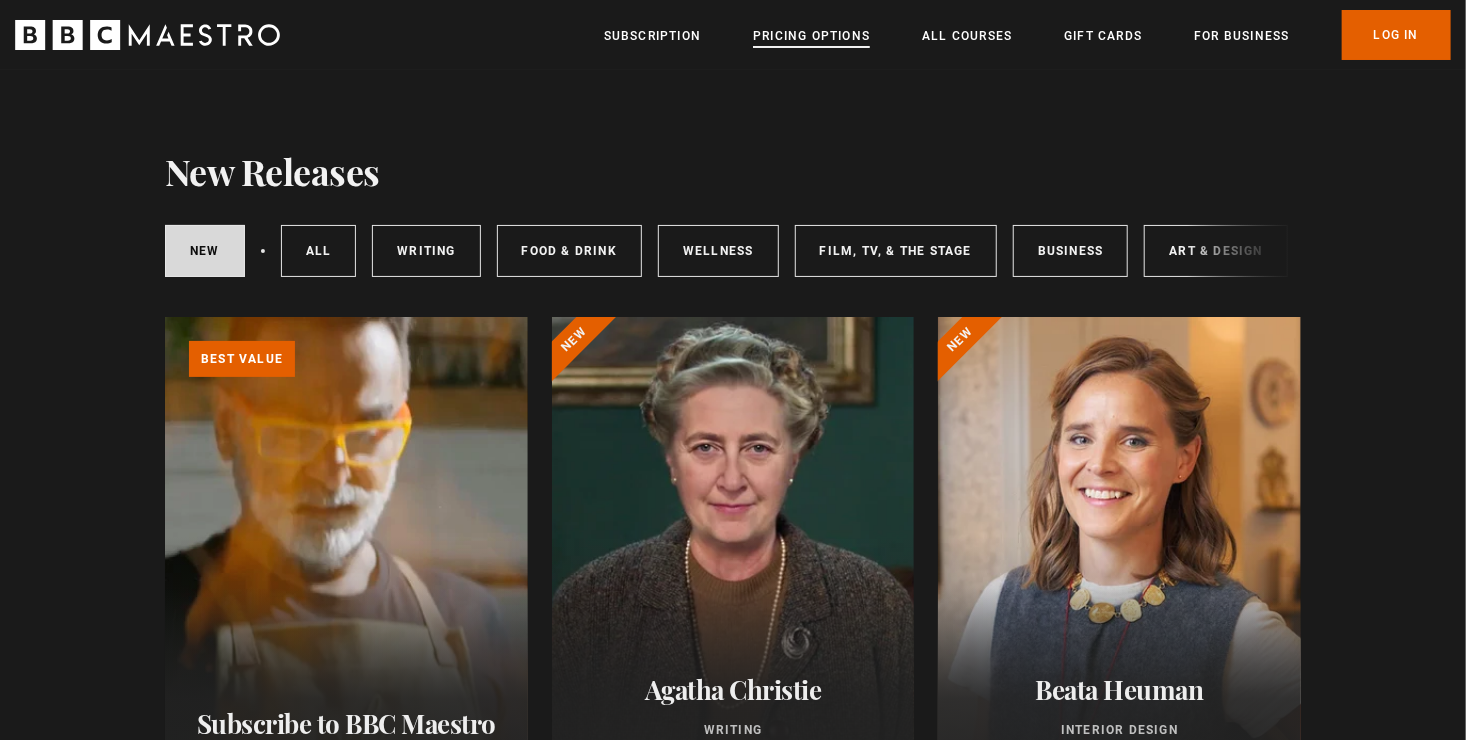click on "Pricing Options" at bounding box center (811, 36) 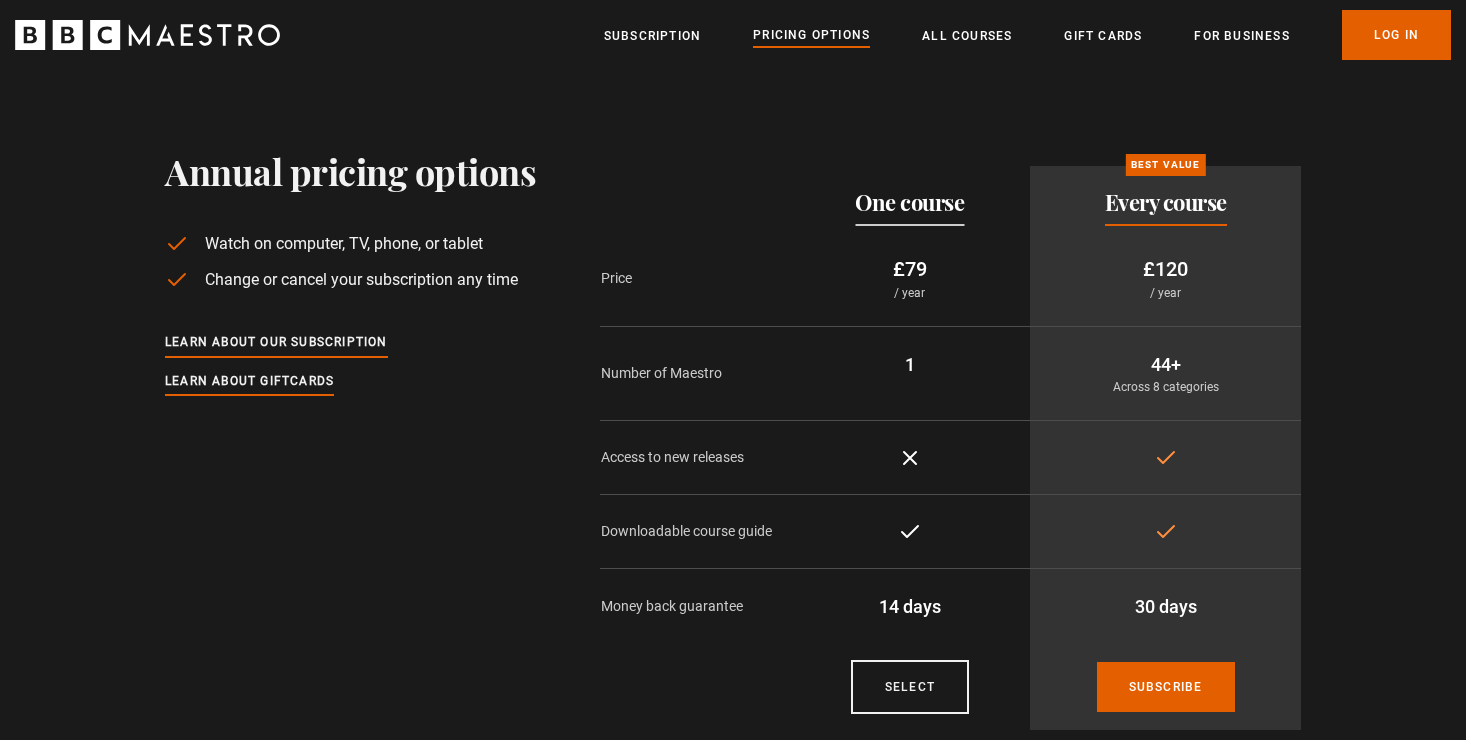 scroll, scrollTop: 0, scrollLeft: 0, axis: both 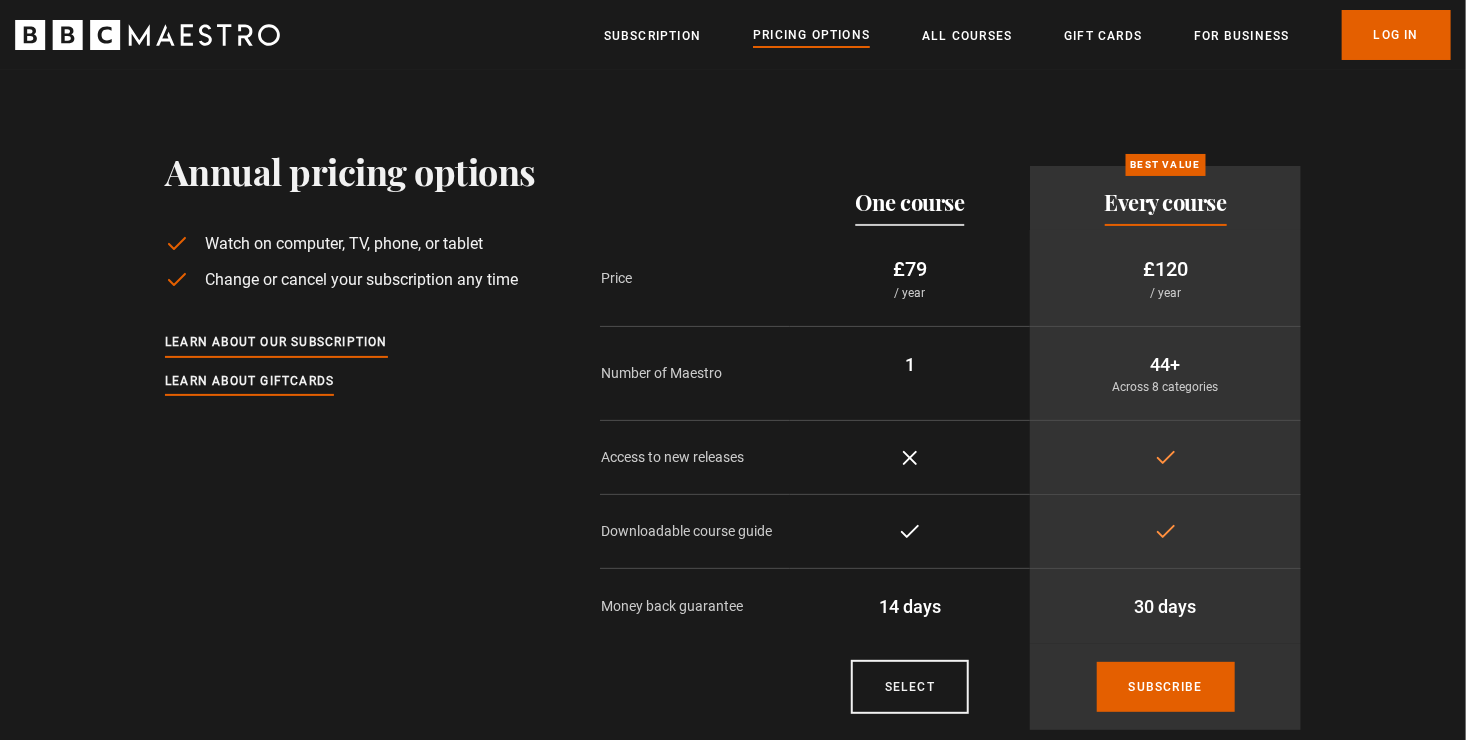 click on "Annual pricing options
Watch on computer, TV, phone, or tablet
Change or cancel your subscription any time
Learn about our subscription
Learn about giftcards
Pricing plans
One course
Best value
Every course
Price
£79
/ year
£120
/ year
Number of Maestro
1
44+
Across 8 categories
Access to new releases" at bounding box center [733, 408] 